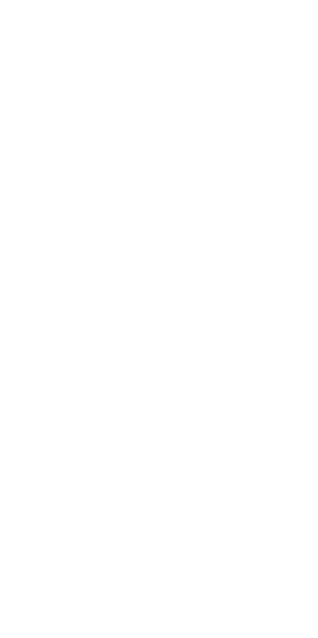 scroll, scrollTop: 0, scrollLeft: 0, axis: both 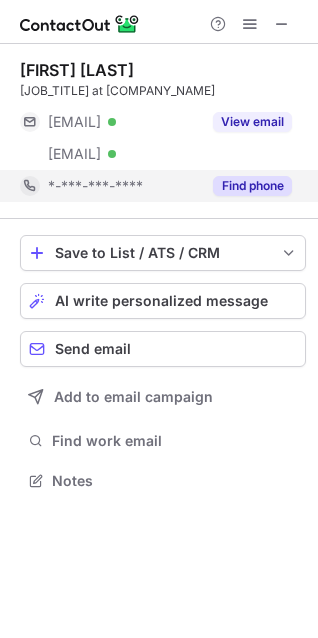click on "Find phone" at bounding box center [252, 186] 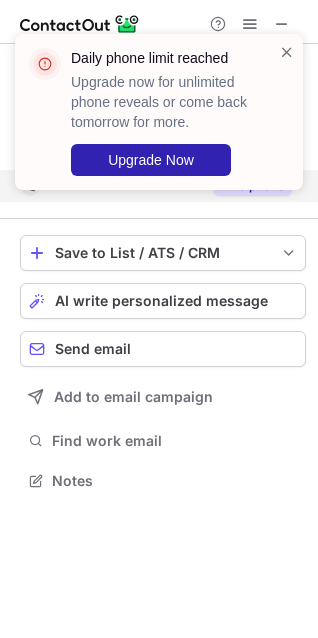 click at bounding box center [287, 112] 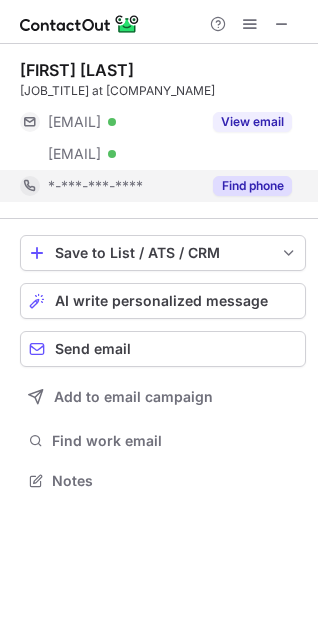 click at bounding box center [287, 52] 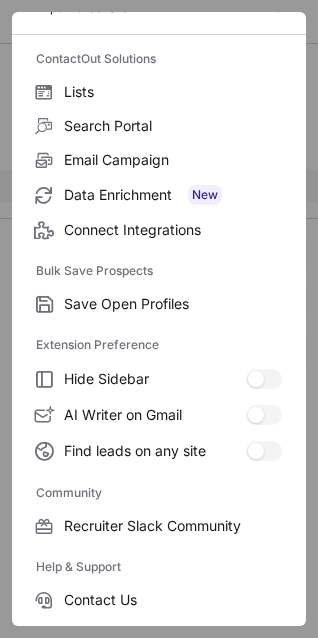 scroll, scrollTop: 269, scrollLeft: 0, axis: vertical 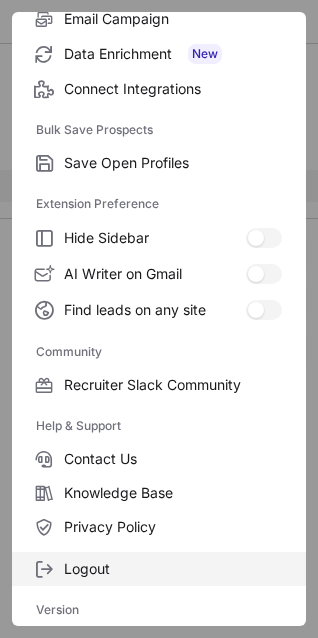 click on "Logout" at bounding box center [173, 163] 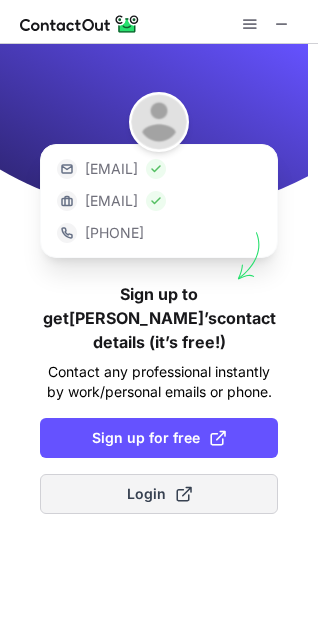 click on "Login" at bounding box center (159, 494) 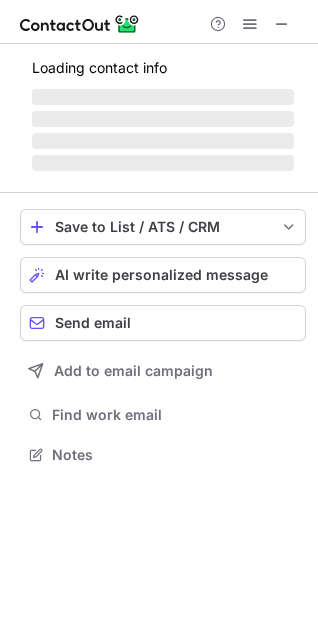 scroll, scrollTop: 10, scrollLeft: 10, axis: both 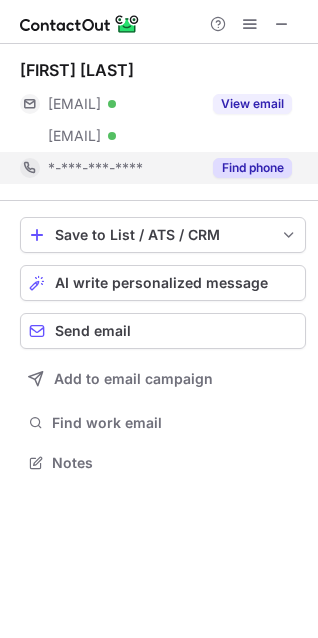 click on "Find phone" at bounding box center [252, 168] 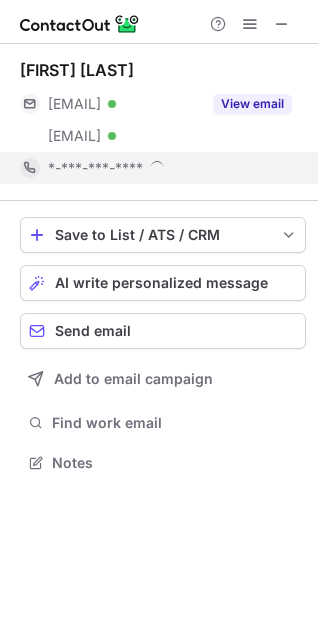 scroll, scrollTop: 10, scrollLeft: 10, axis: both 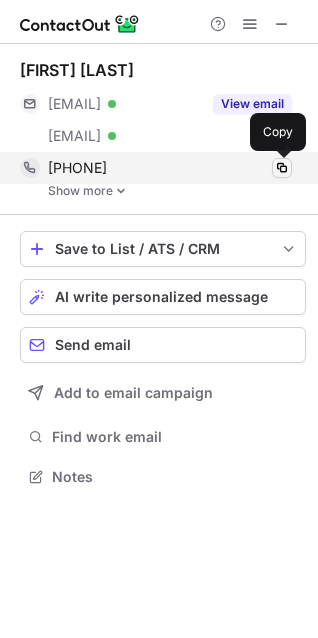 click at bounding box center (282, 168) 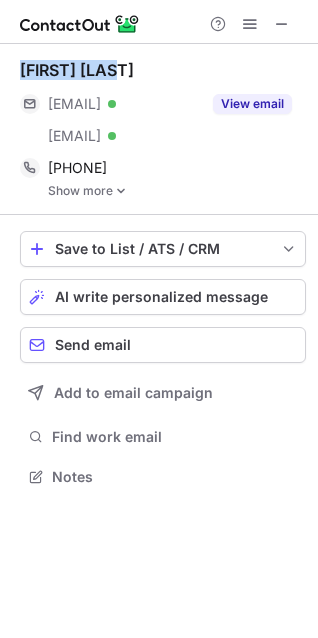 drag, startPoint x: 122, startPoint y: 68, endPoint x: 22, endPoint y: 71, distance: 100.04499 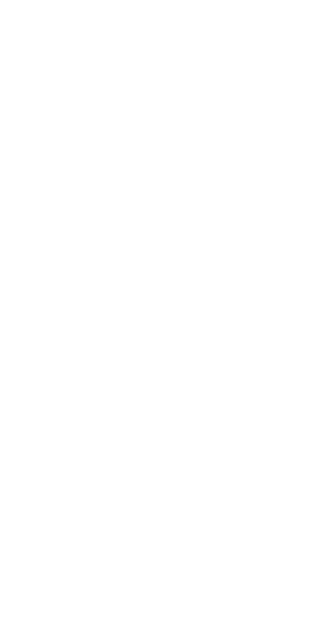 scroll, scrollTop: 0, scrollLeft: 0, axis: both 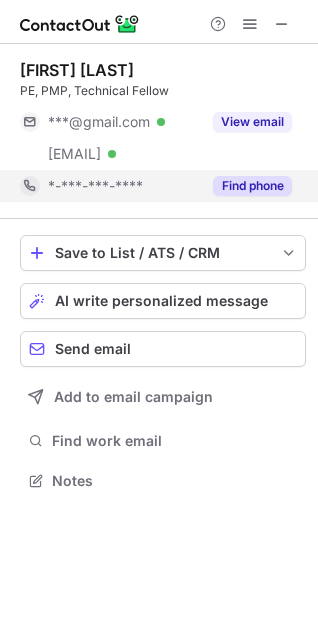 click on "Find phone" at bounding box center (246, 186) 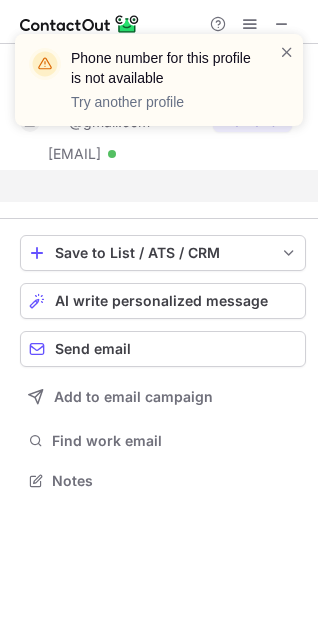 scroll, scrollTop: 435, scrollLeft: 318, axis: both 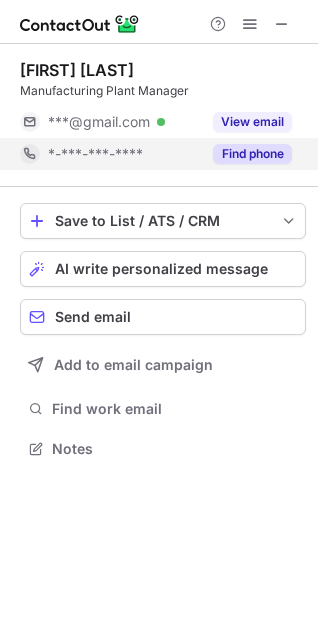 click on "Find phone" at bounding box center [252, 154] 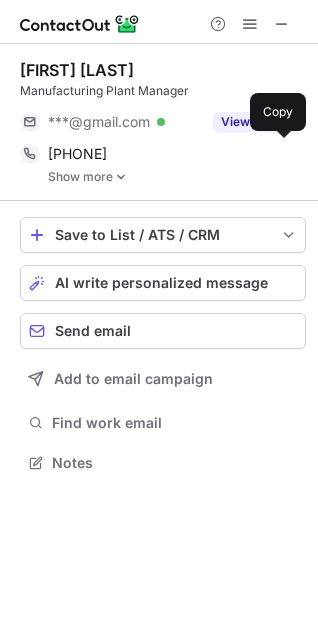 scroll, scrollTop: 10, scrollLeft: 10, axis: both 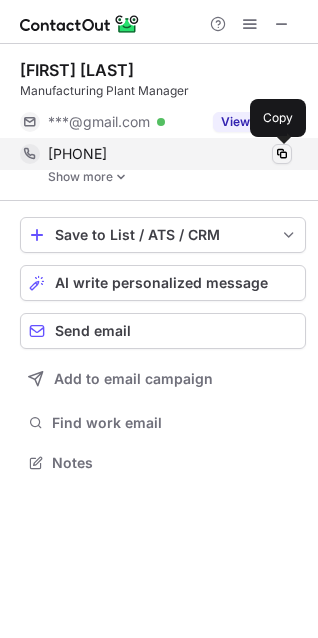 click at bounding box center [282, 154] 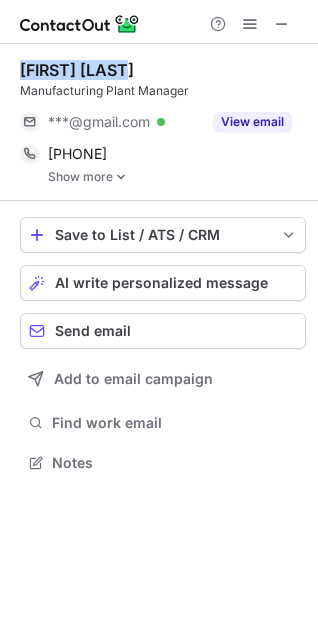drag, startPoint x: 140, startPoint y: 65, endPoint x: 17, endPoint y: 63, distance: 123.01626 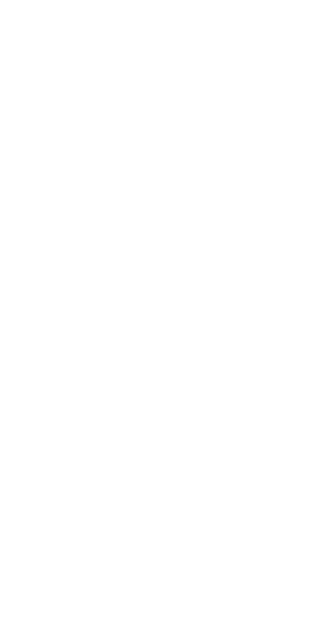 scroll, scrollTop: 0, scrollLeft: 0, axis: both 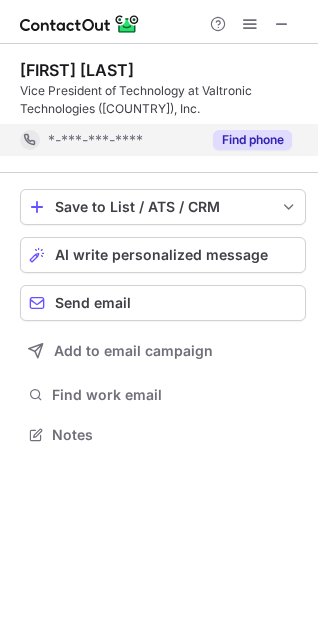 click on "Find phone" at bounding box center (252, 140) 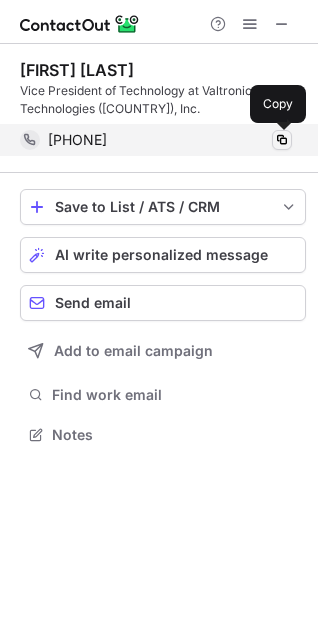 click at bounding box center (282, 140) 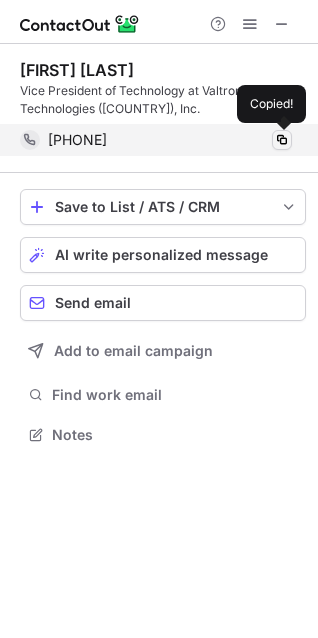 click at bounding box center [282, 140] 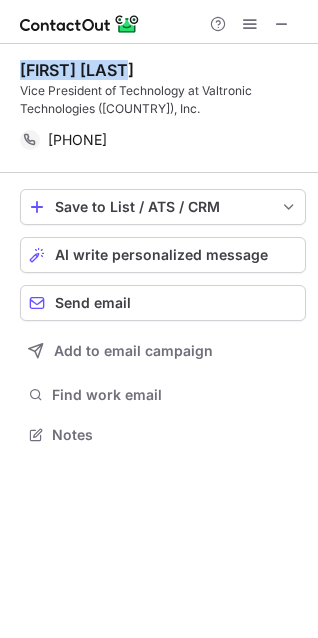 drag, startPoint x: 137, startPoint y: 60, endPoint x: 15, endPoint y: 71, distance: 122.494896 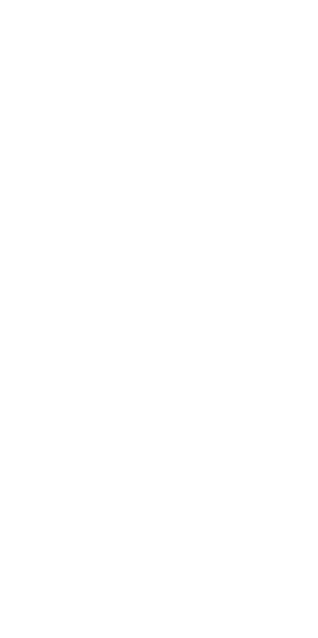 scroll, scrollTop: 0, scrollLeft: 0, axis: both 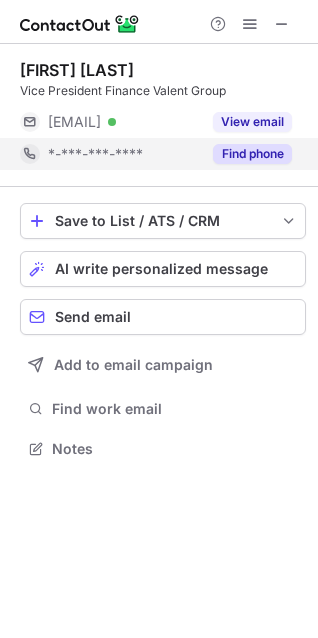 click on "Find phone" at bounding box center [246, 154] 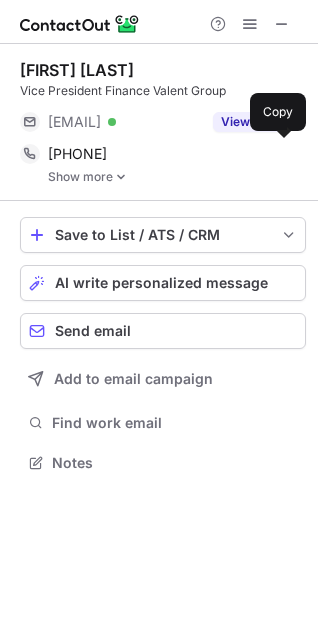 scroll, scrollTop: 10, scrollLeft: 10, axis: both 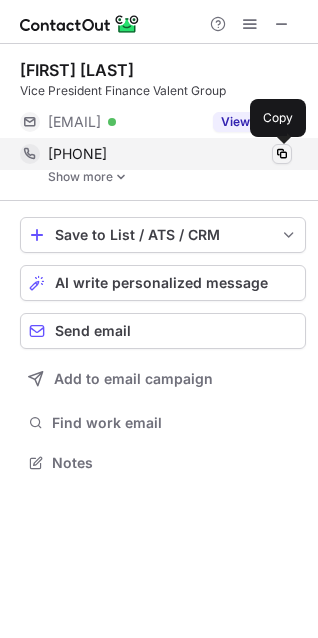 click at bounding box center (282, 154) 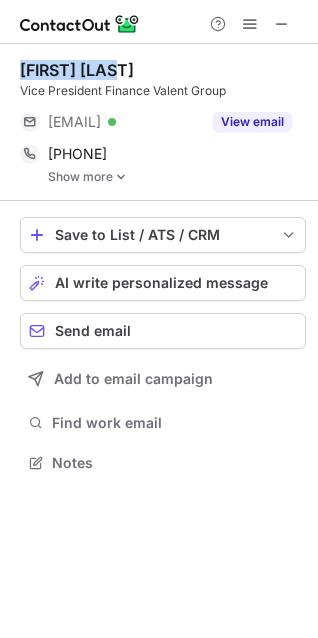 drag, startPoint x: 127, startPoint y: 69, endPoint x: 14, endPoint y: 66, distance: 113.03982 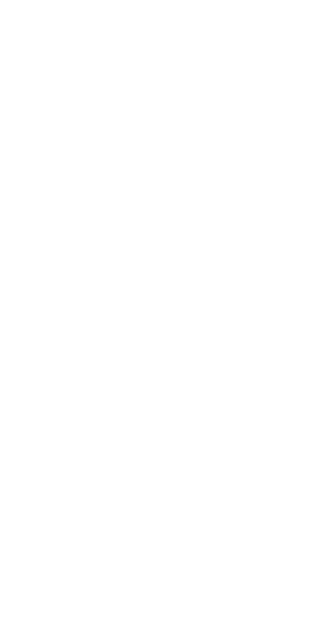 scroll, scrollTop: 0, scrollLeft: 0, axis: both 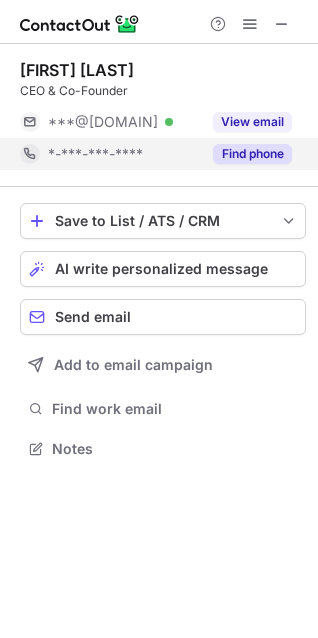 click on "Find phone" at bounding box center (252, 154) 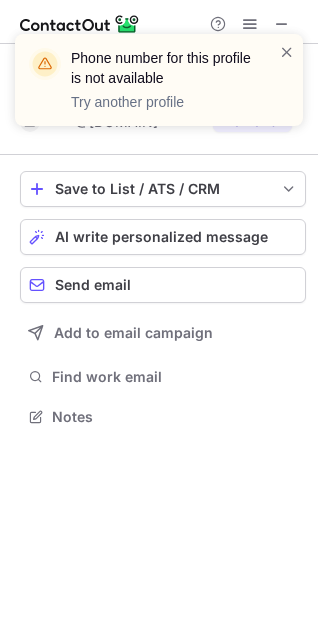 scroll, scrollTop: 403, scrollLeft: 318, axis: both 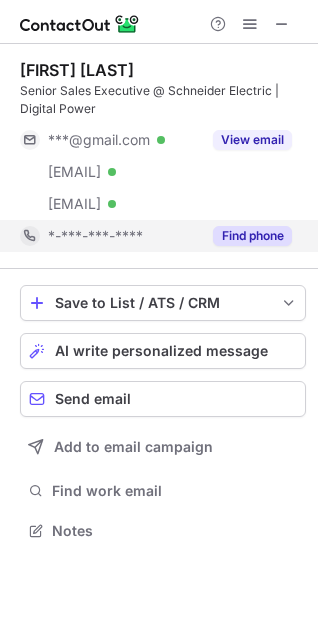 click on "Find phone" at bounding box center [246, 236] 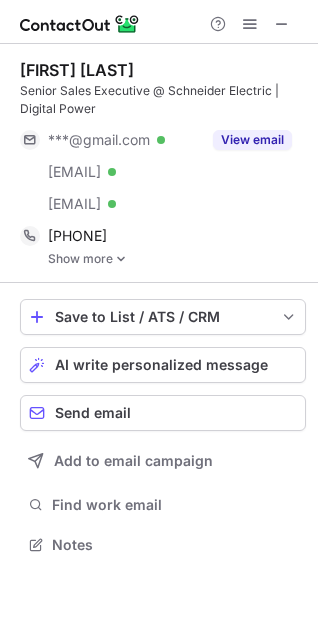 scroll, scrollTop: 10, scrollLeft: 10, axis: both 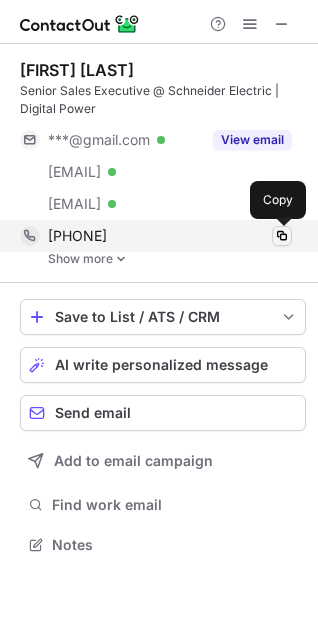 click at bounding box center (282, 236) 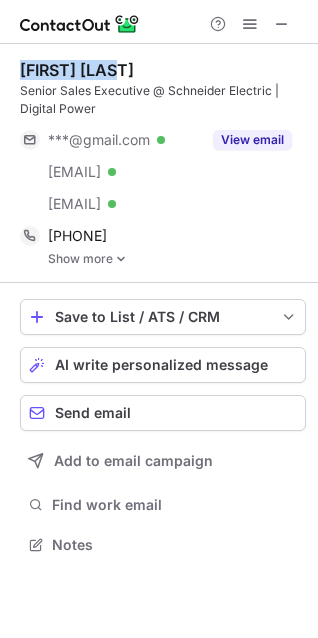 drag, startPoint x: 87, startPoint y: 68, endPoint x: 11, endPoint y: 65, distance: 76.05919 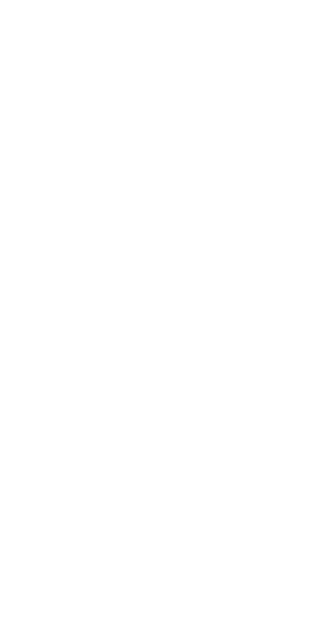 scroll, scrollTop: 0, scrollLeft: 0, axis: both 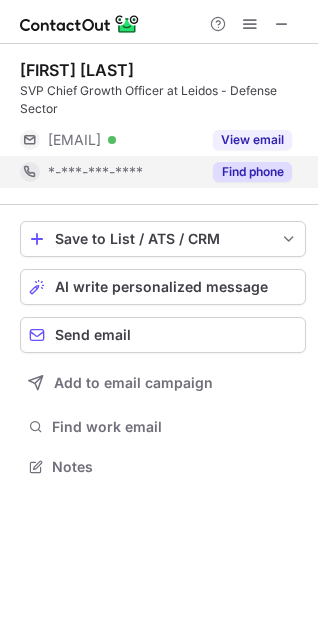 click on "Find phone" at bounding box center (252, 172) 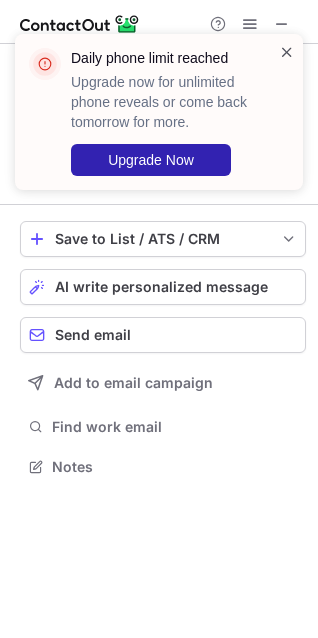 click at bounding box center (287, 52) 